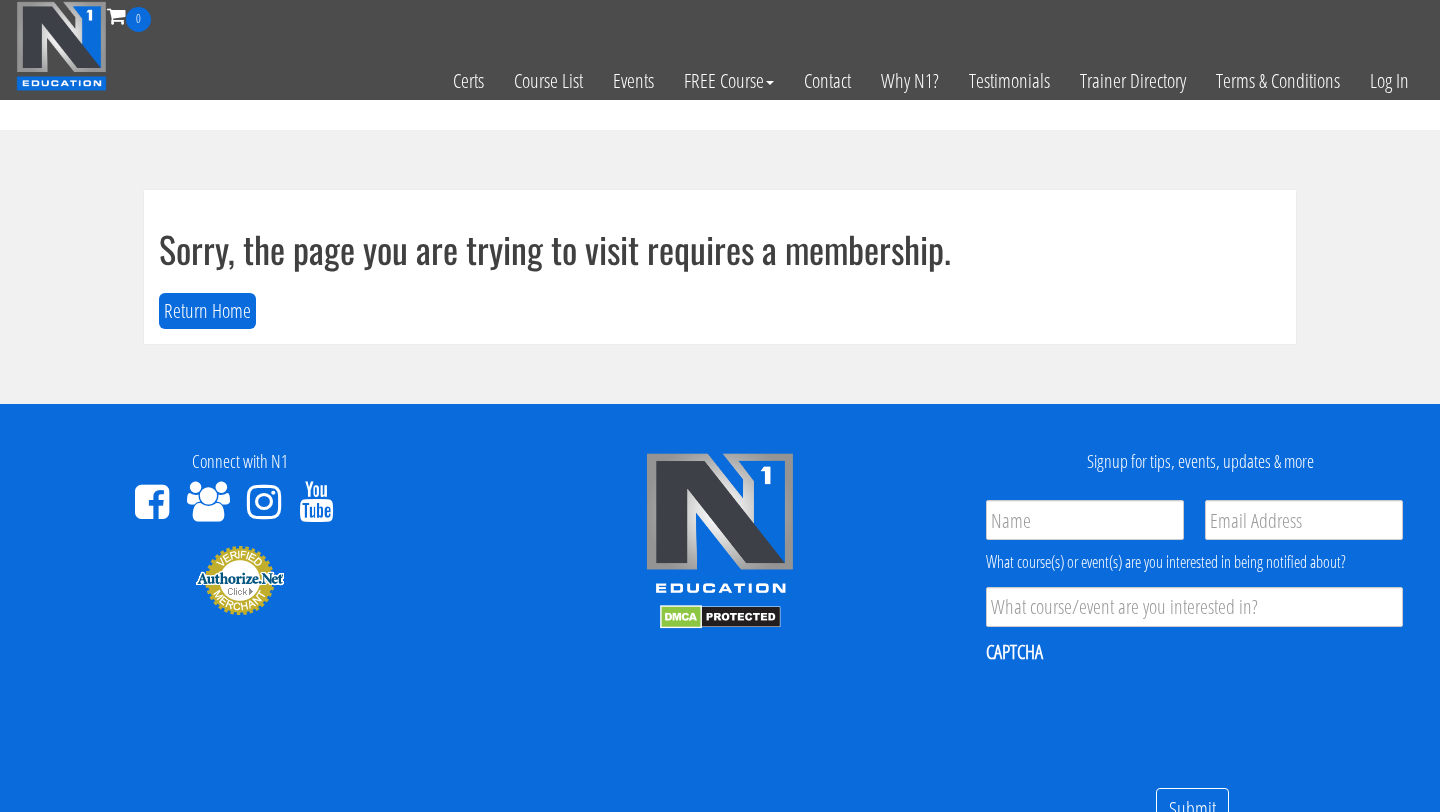 scroll, scrollTop: 0, scrollLeft: 0, axis: both 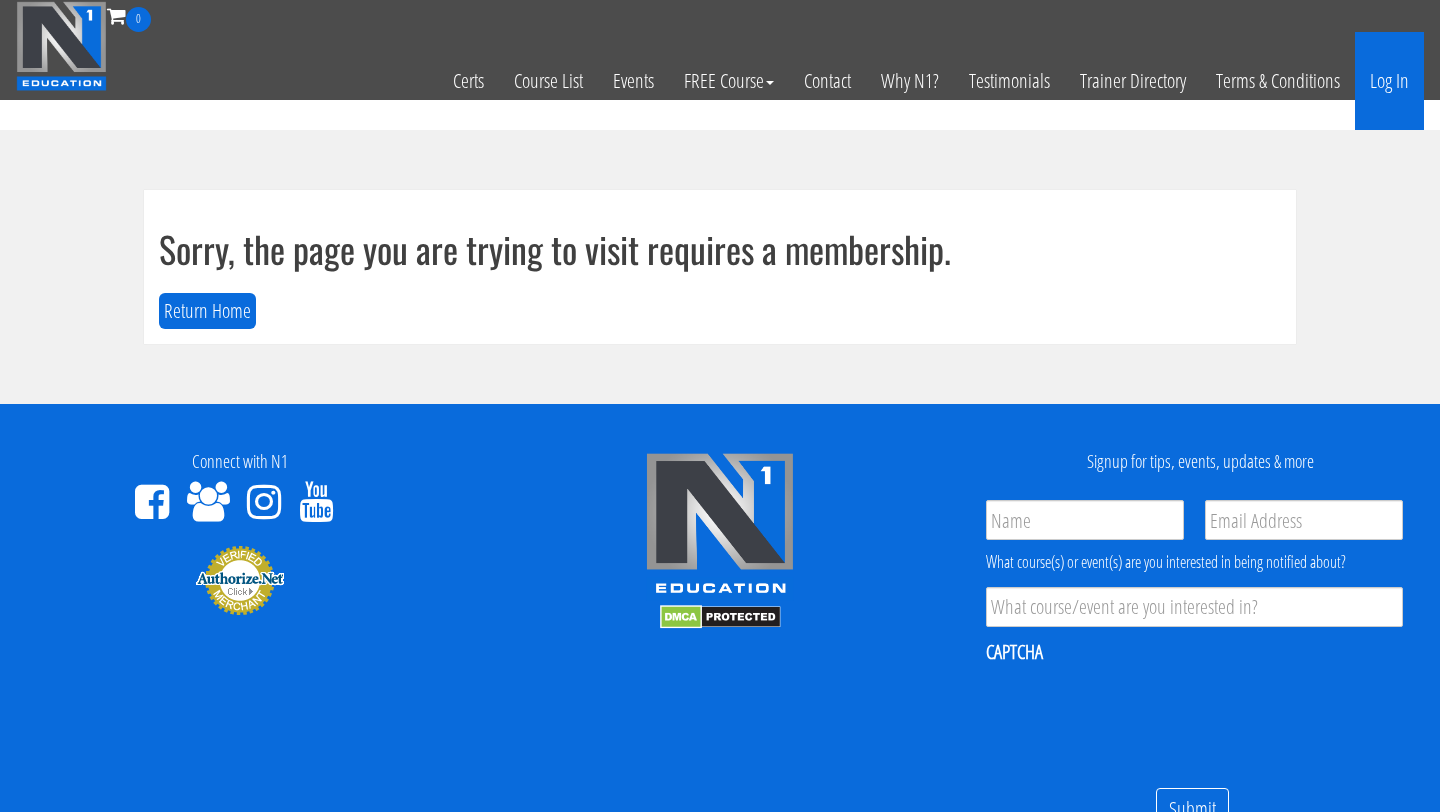 click on "Log In" at bounding box center [1389, 81] 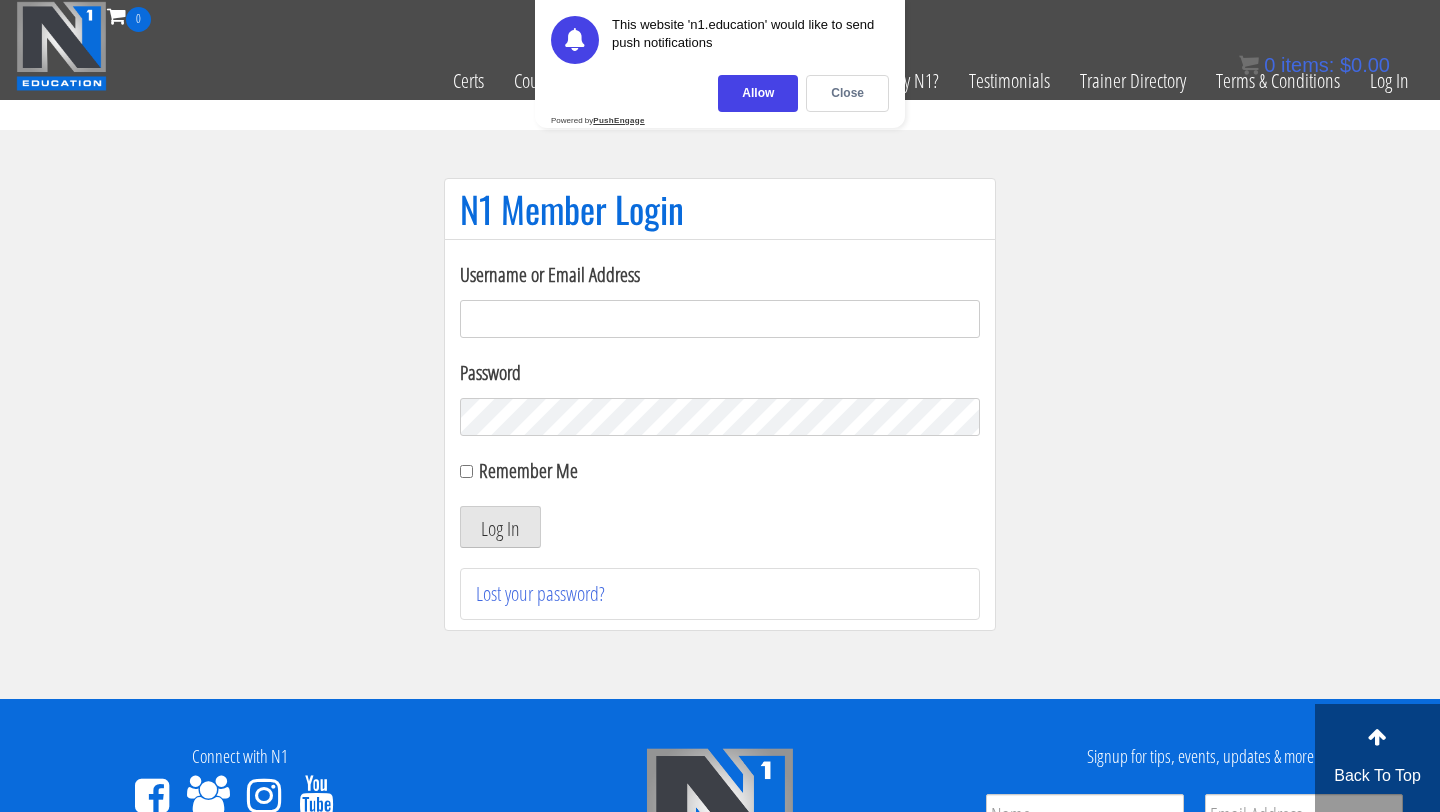 scroll, scrollTop: 0, scrollLeft: 0, axis: both 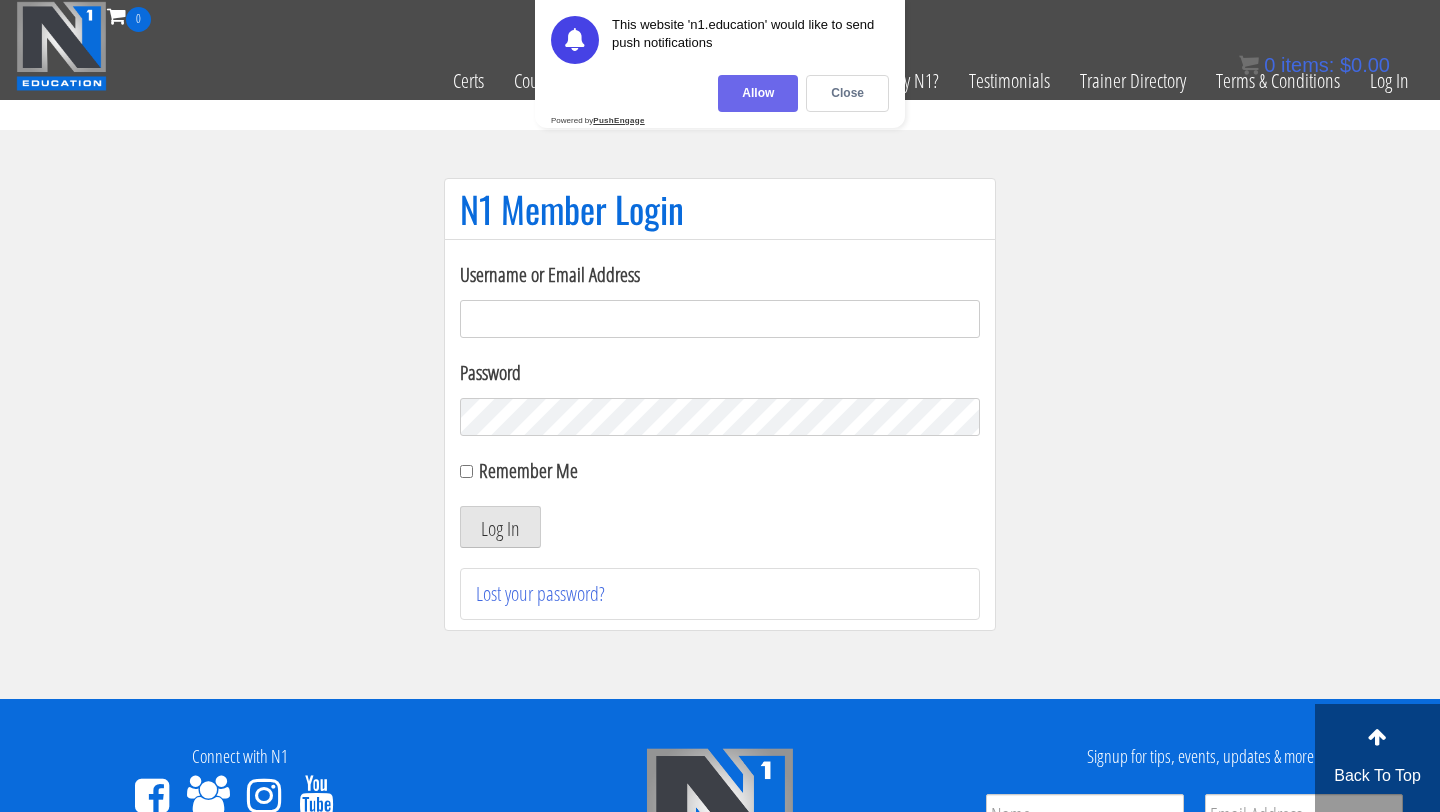 type on "[EMAIL]" 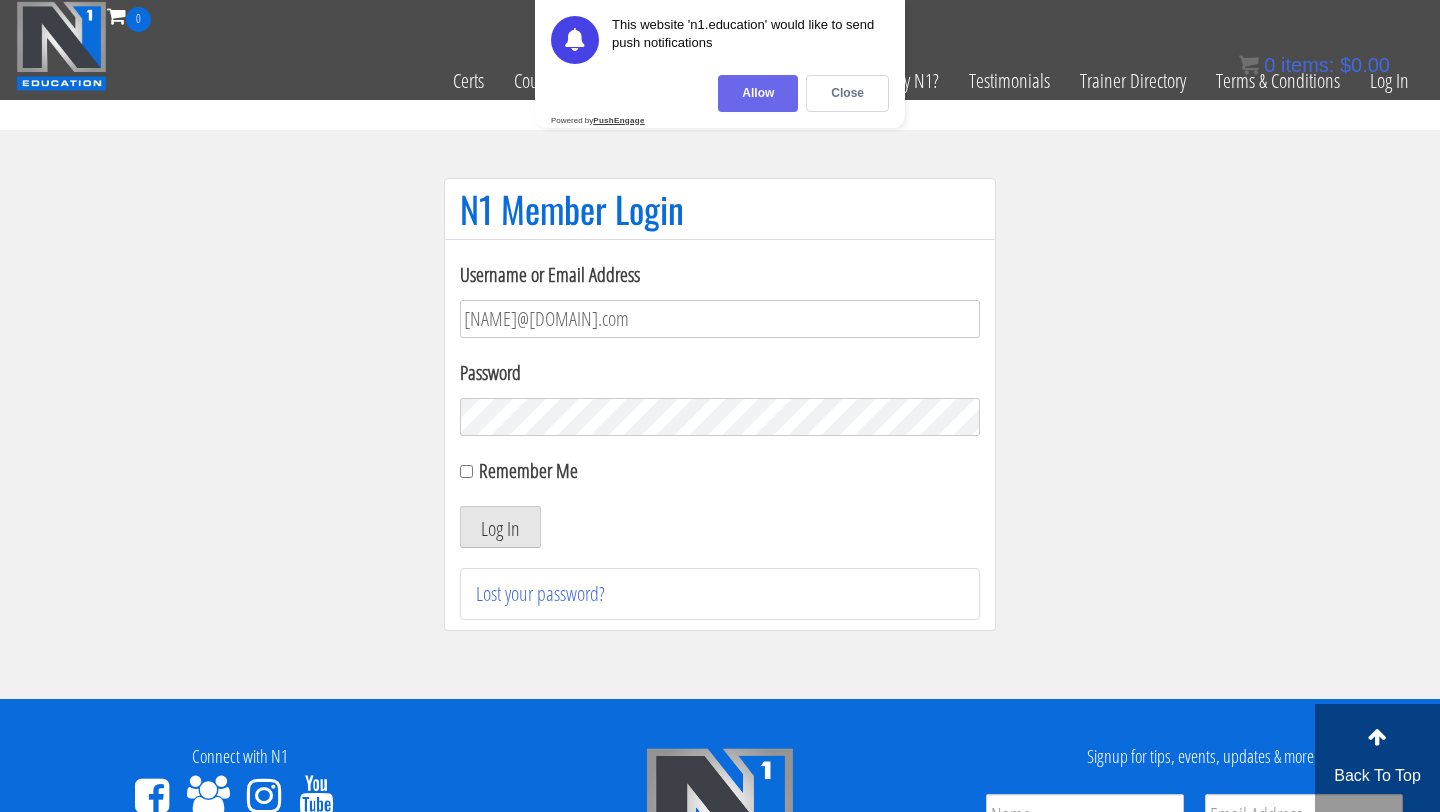 click on "Allow" at bounding box center (758, 93) 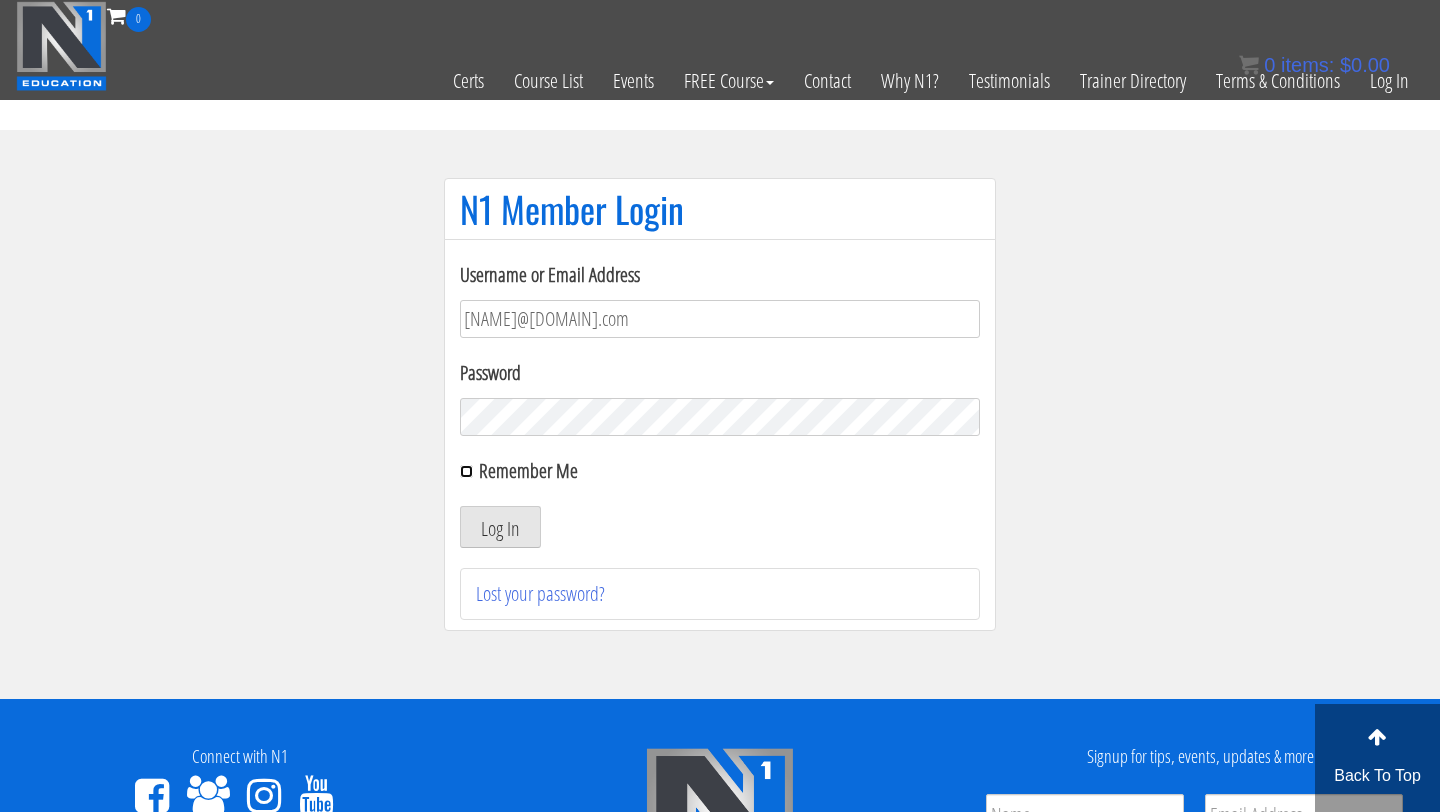 click on "Remember Me" at bounding box center (466, 471) 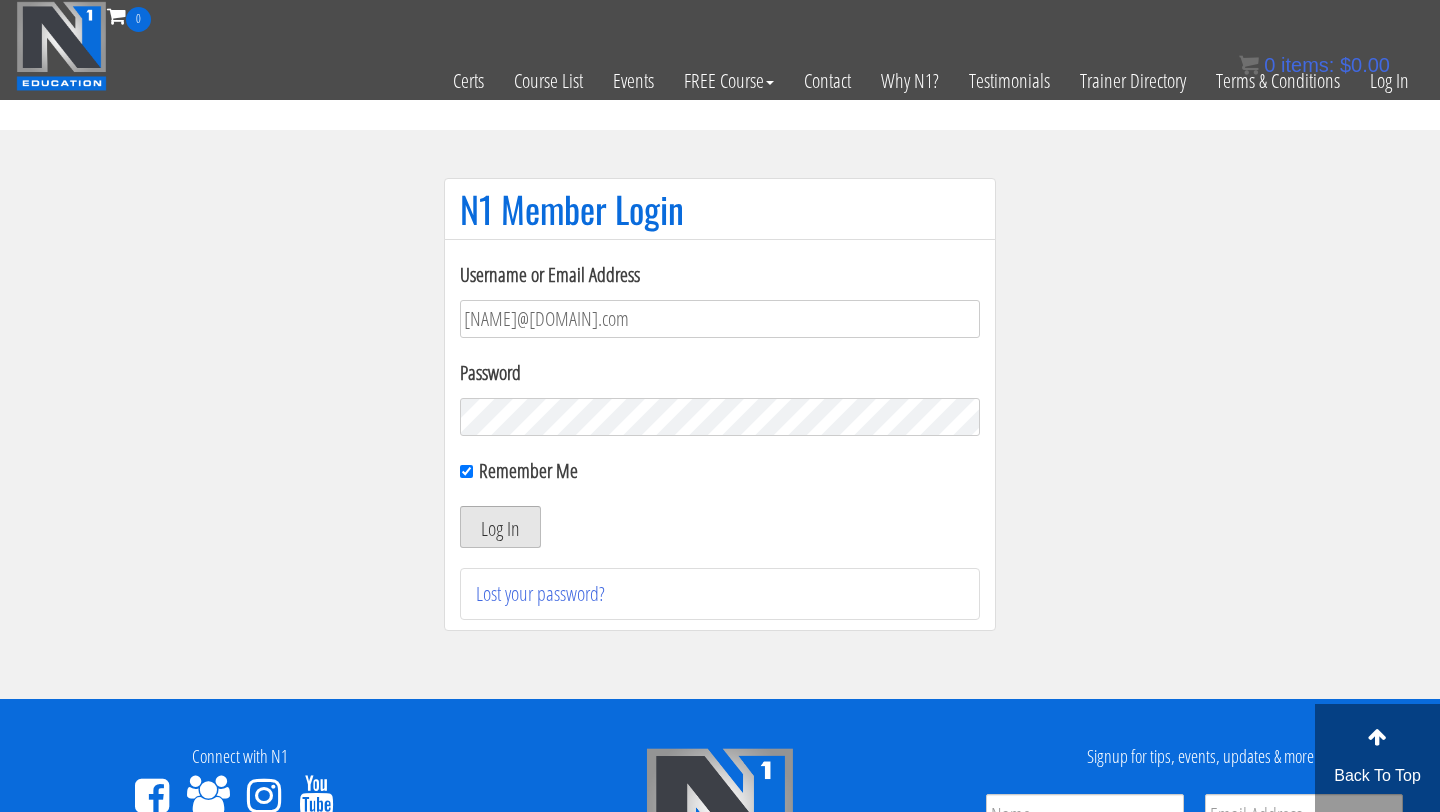 click on "Log In" at bounding box center (500, 527) 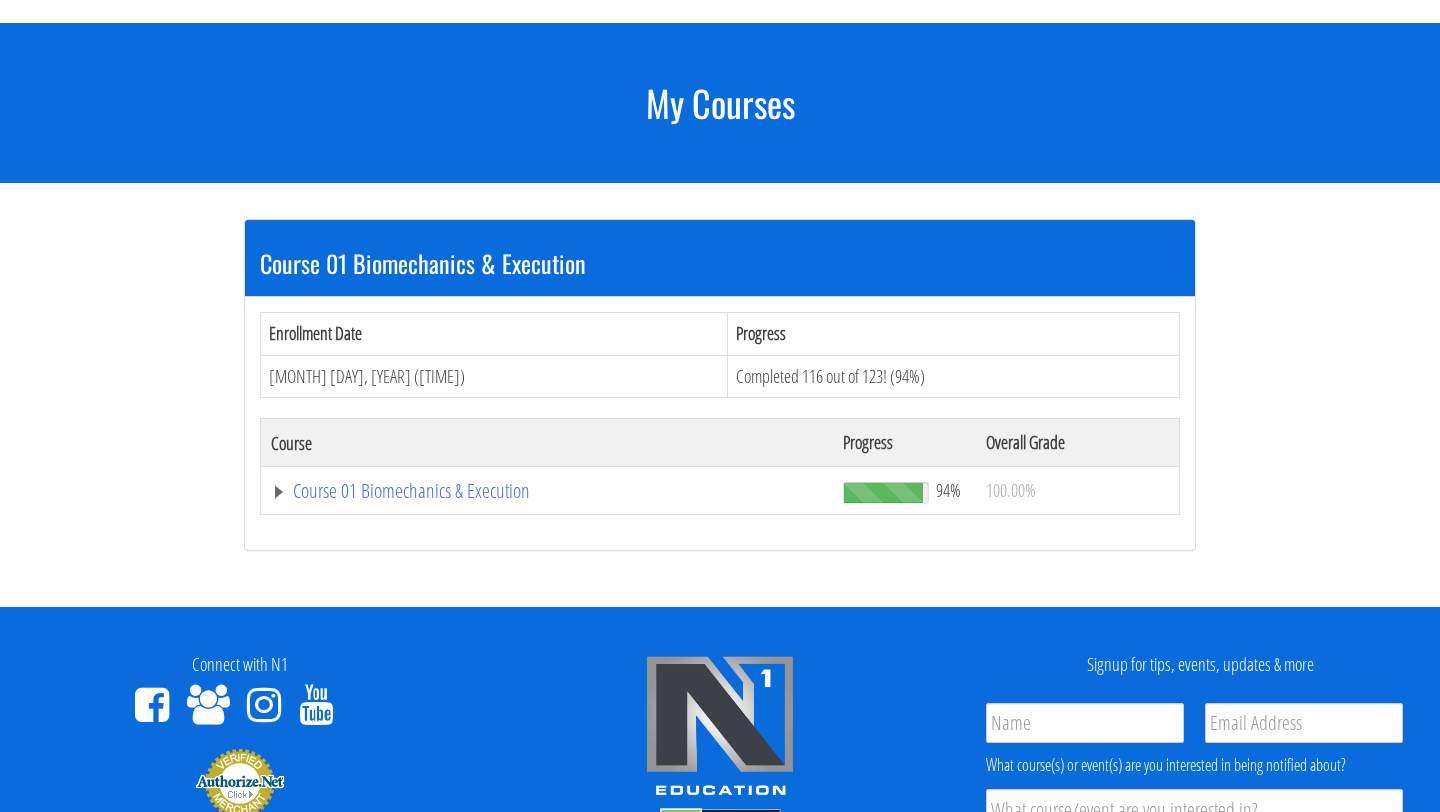 scroll, scrollTop: 316, scrollLeft: 0, axis: vertical 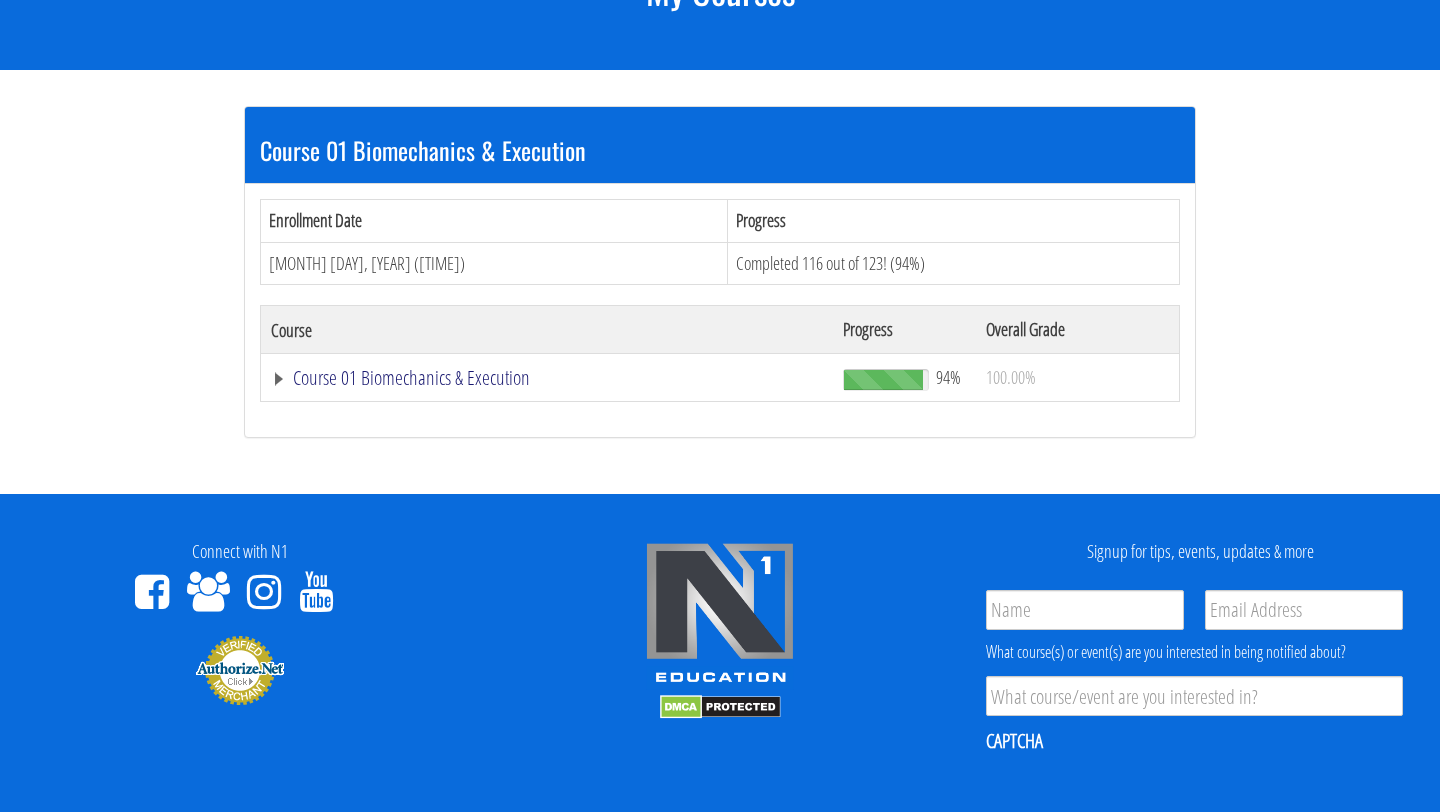 click on "Course 01 Biomechanics & Execution" at bounding box center (547, 378) 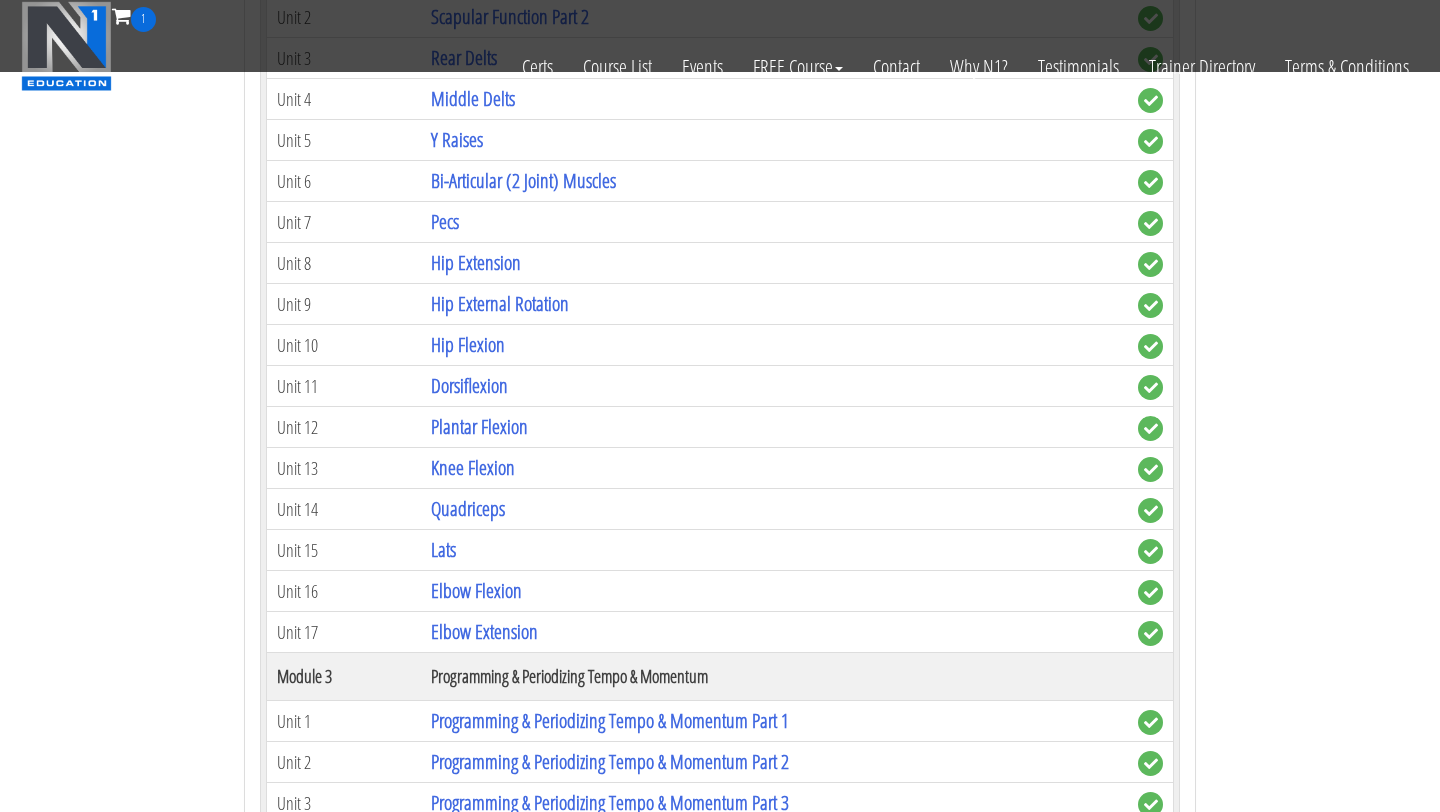 scroll, scrollTop: 1109, scrollLeft: 0, axis: vertical 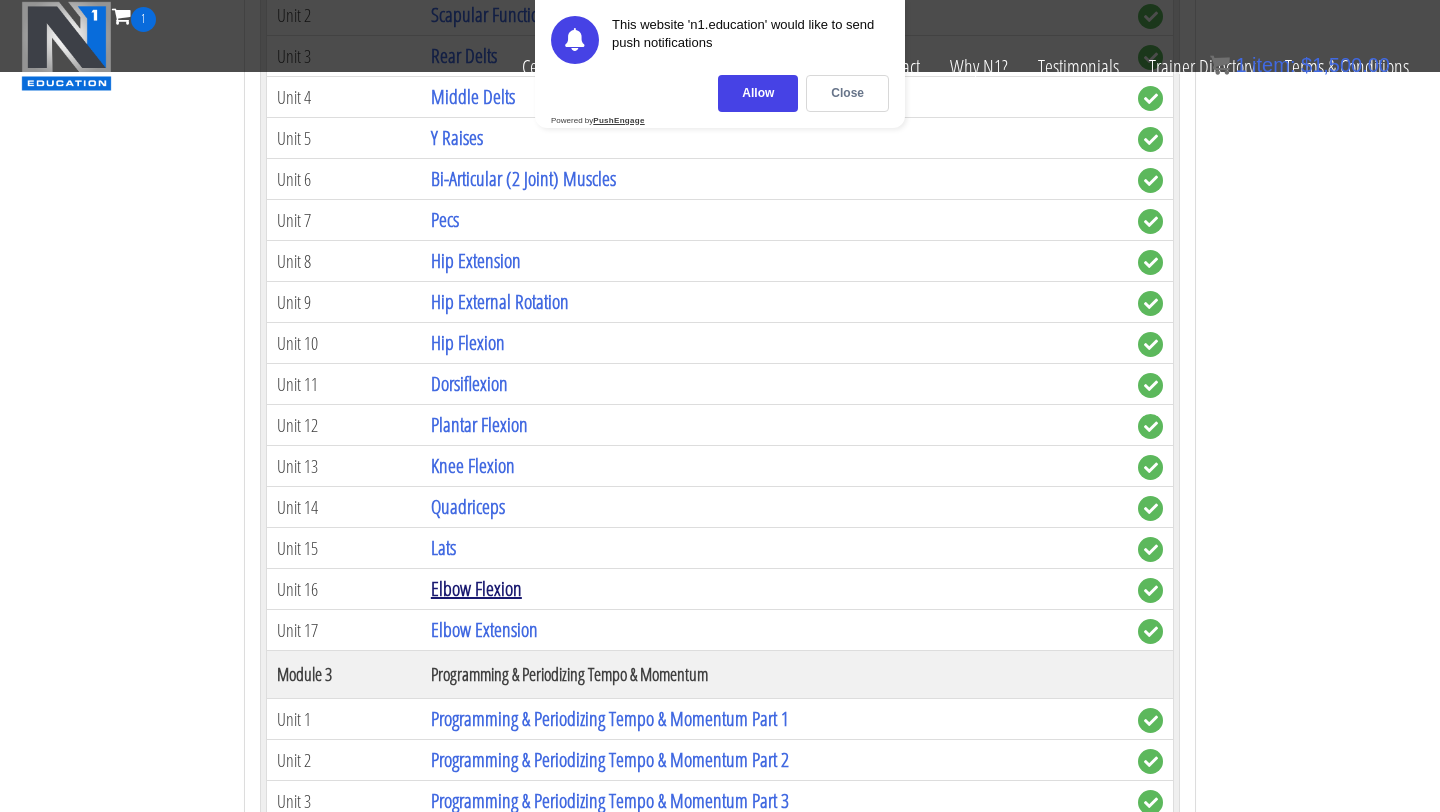 click on "Elbow Flexion" at bounding box center (476, 588) 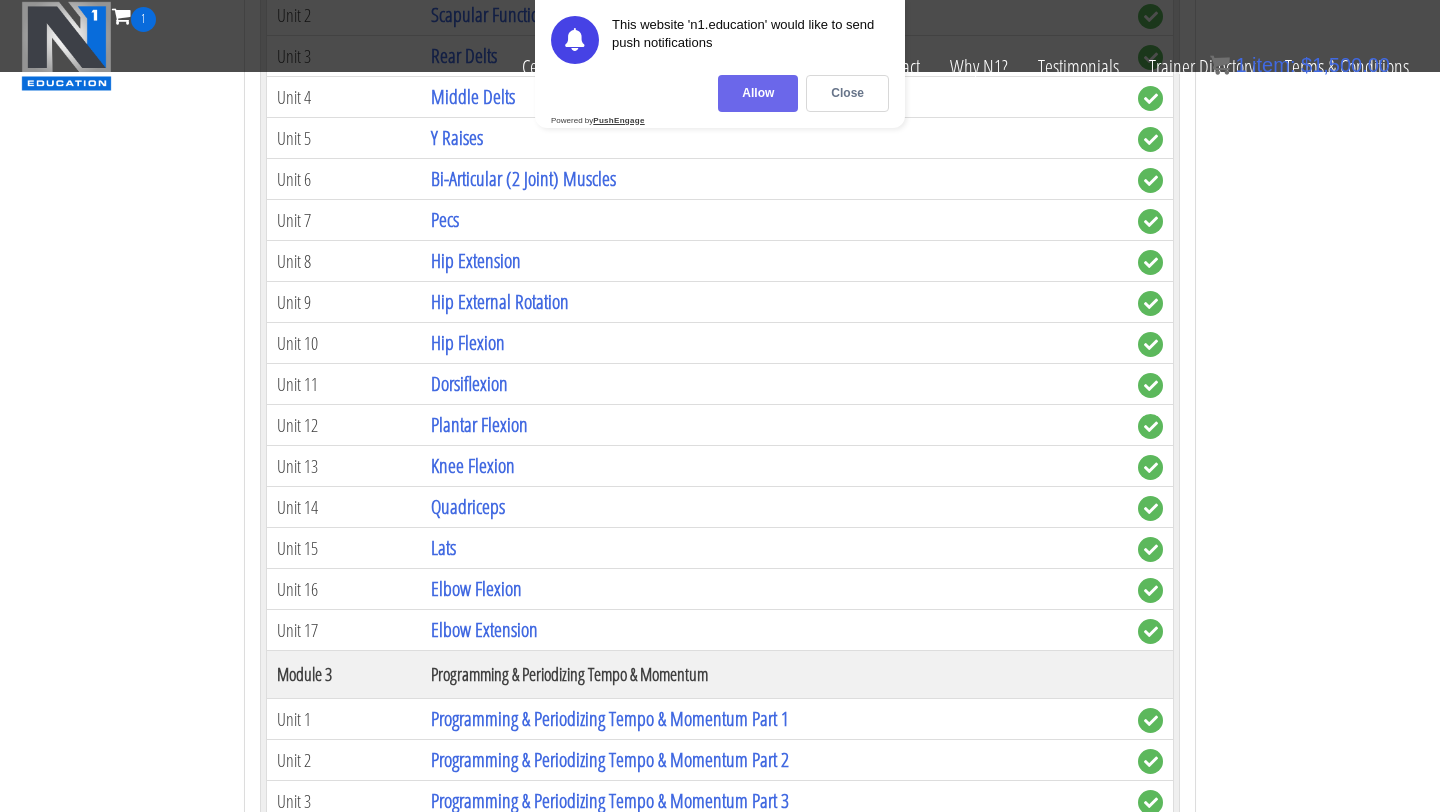 click on "Allow" at bounding box center (758, 93) 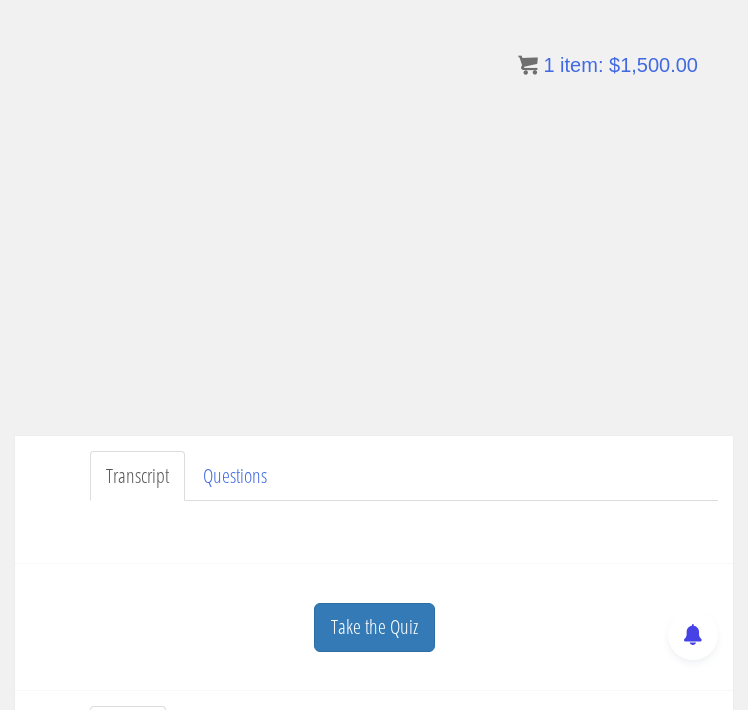 scroll, scrollTop: 174, scrollLeft: 0, axis: vertical 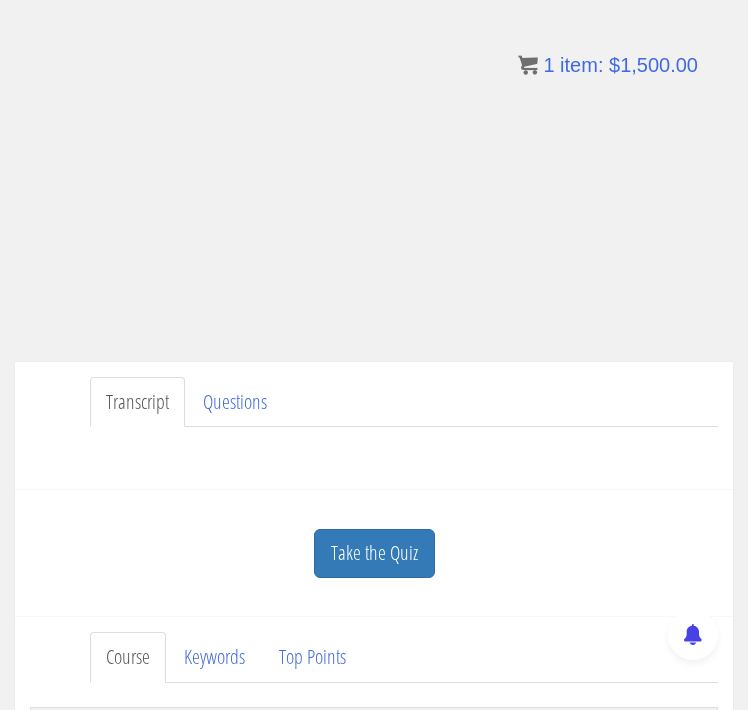 click on "Have a question on this unit? Please submit it here:
Name *
First
Last
Email *
*" at bounding box center (374, 451) 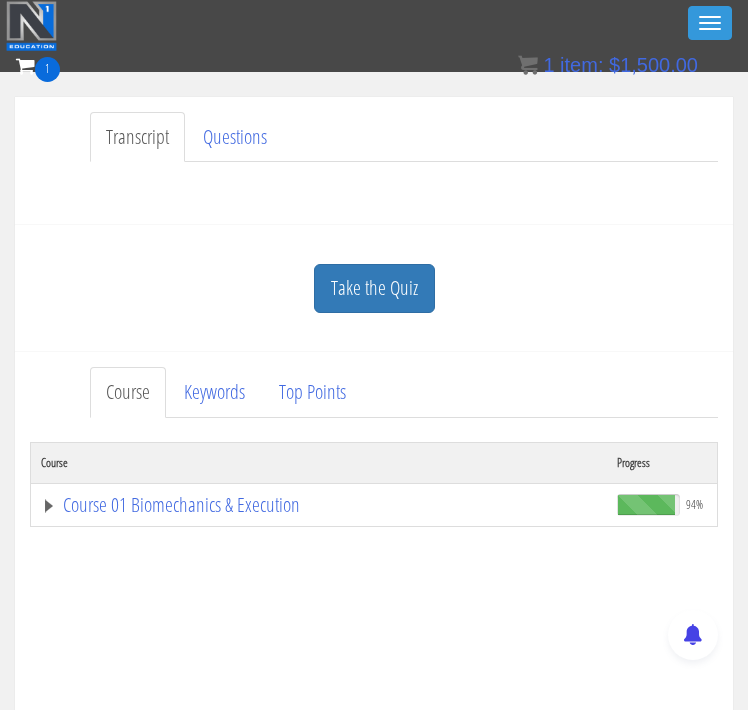 scroll, scrollTop: 448, scrollLeft: 0, axis: vertical 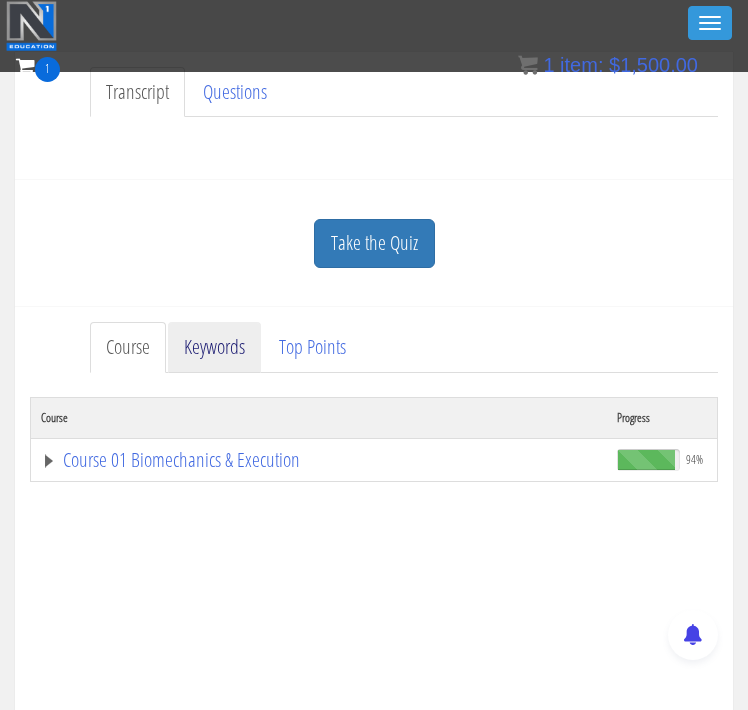 click on "Keywords" at bounding box center [214, 347] 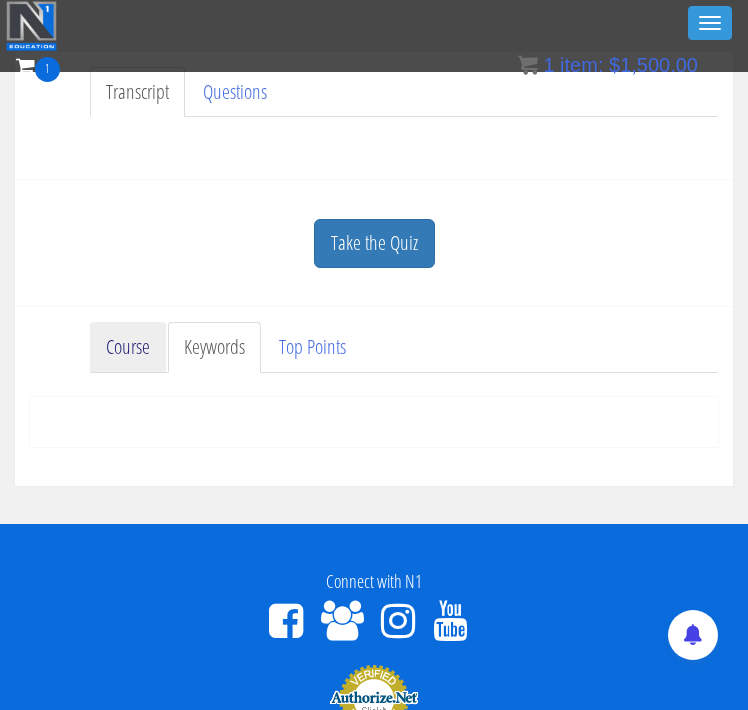 click on "Course" at bounding box center [128, 347] 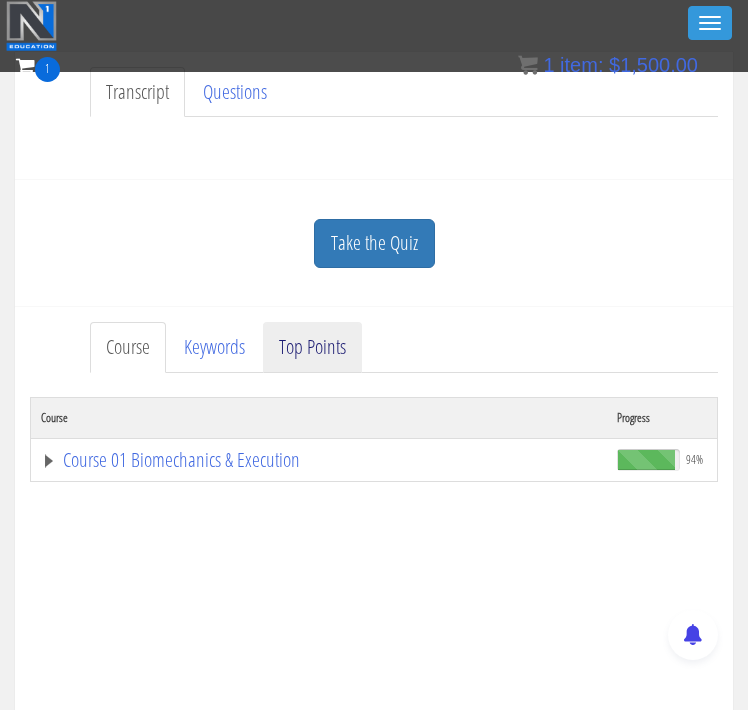 click on "Top Points" at bounding box center (312, 347) 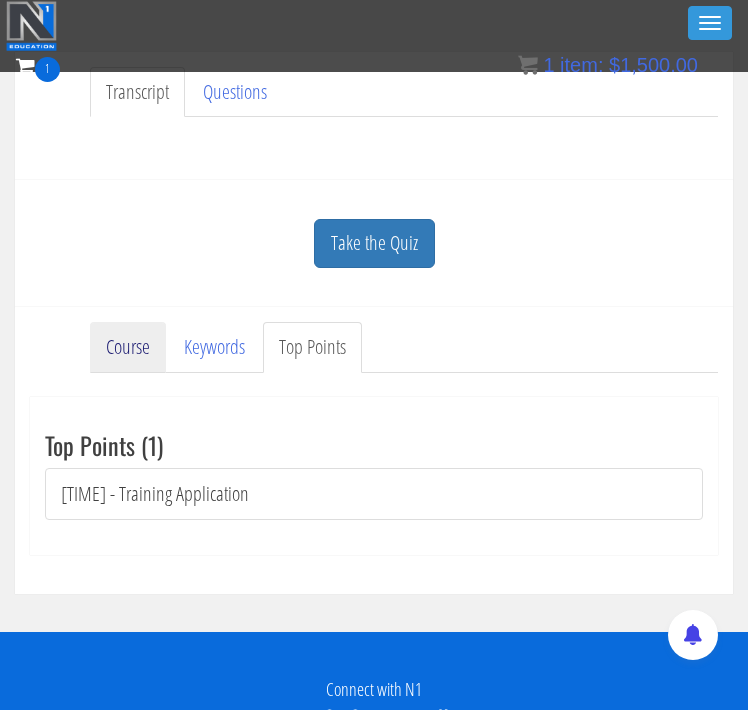 click on "Course" at bounding box center [128, 347] 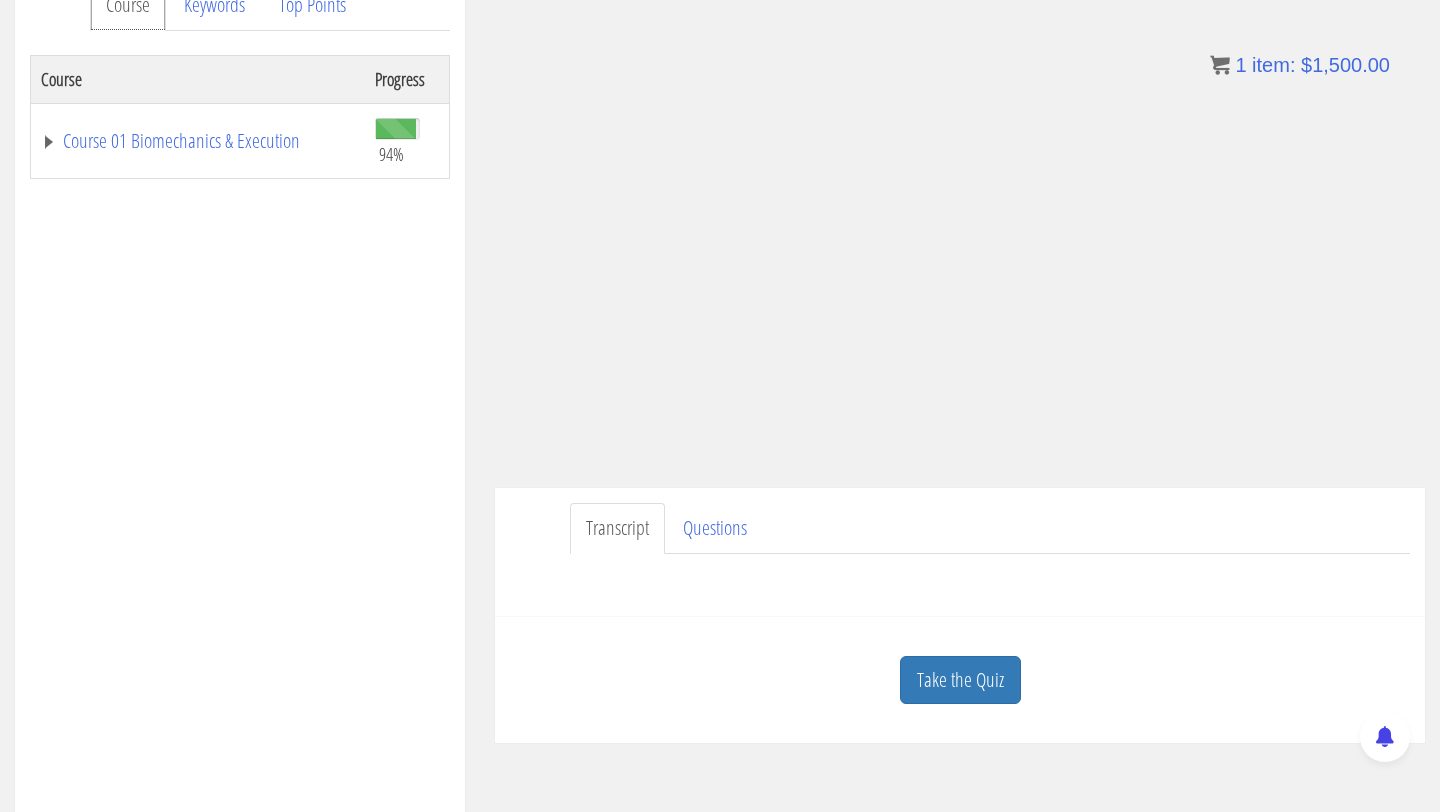 scroll, scrollTop: 306, scrollLeft: 0, axis: vertical 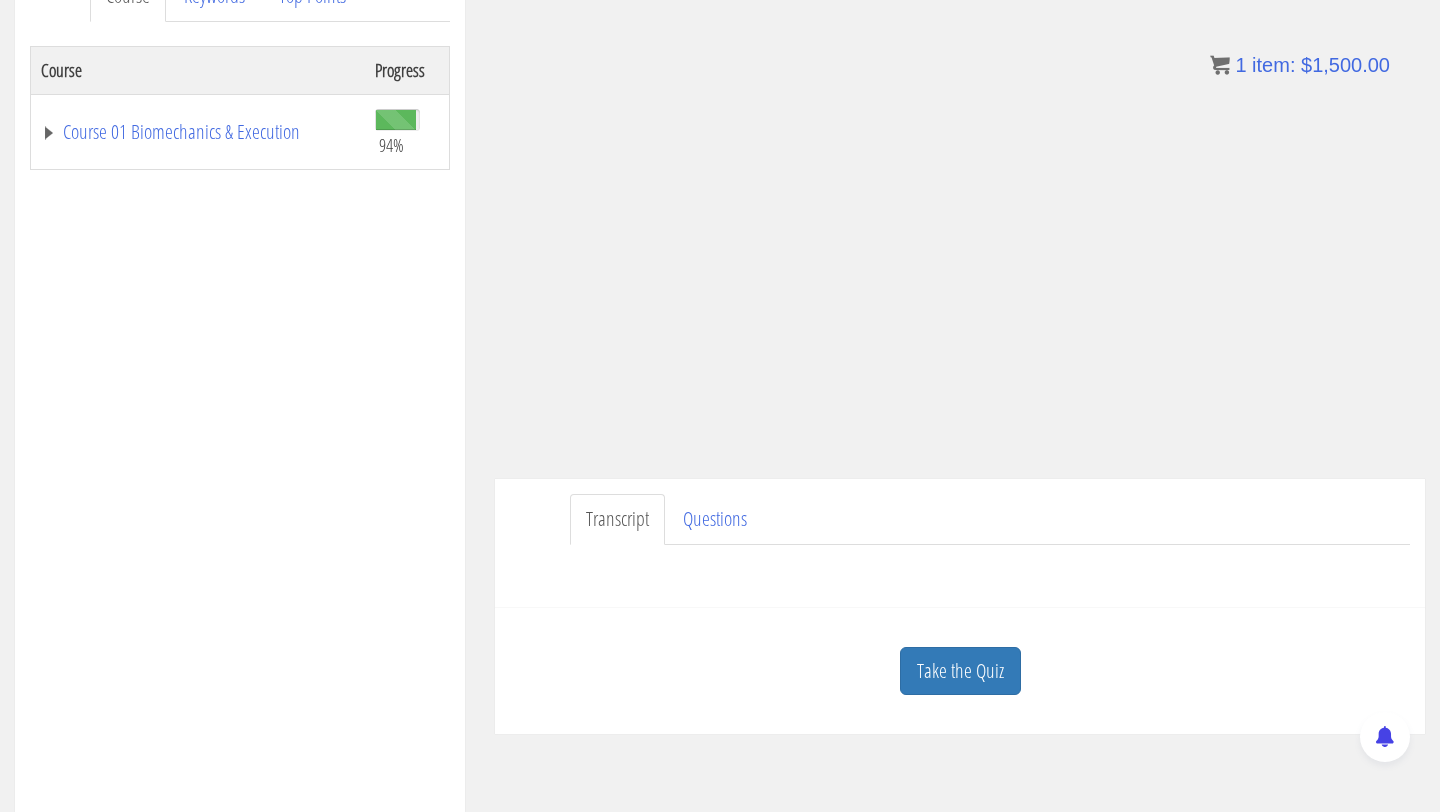 click on "Transcript
Questions
Have a question on this unit? Please submit it here:
Name *
First
Last * *" at bounding box center (960, 543) 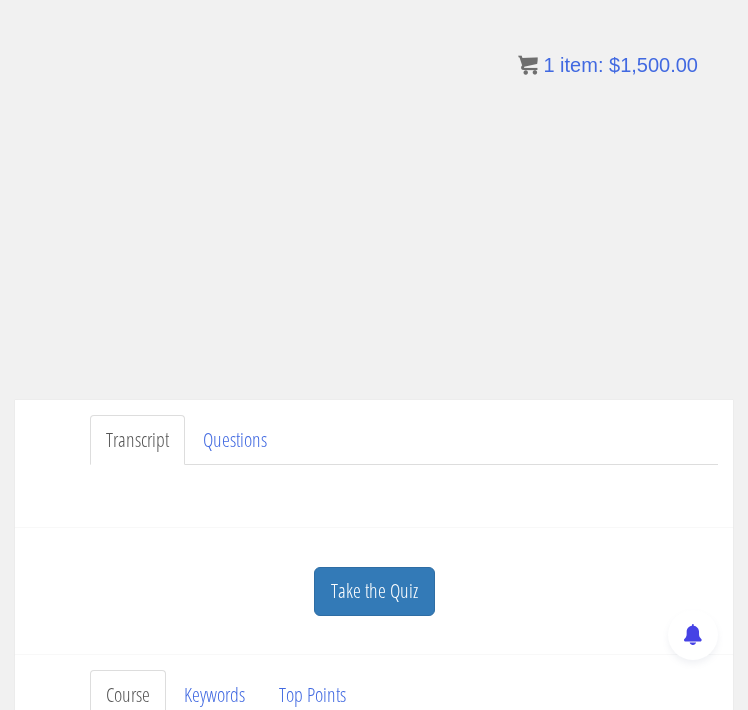 scroll, scrollTop: 129, scrollLeft: 0, axis: vertical 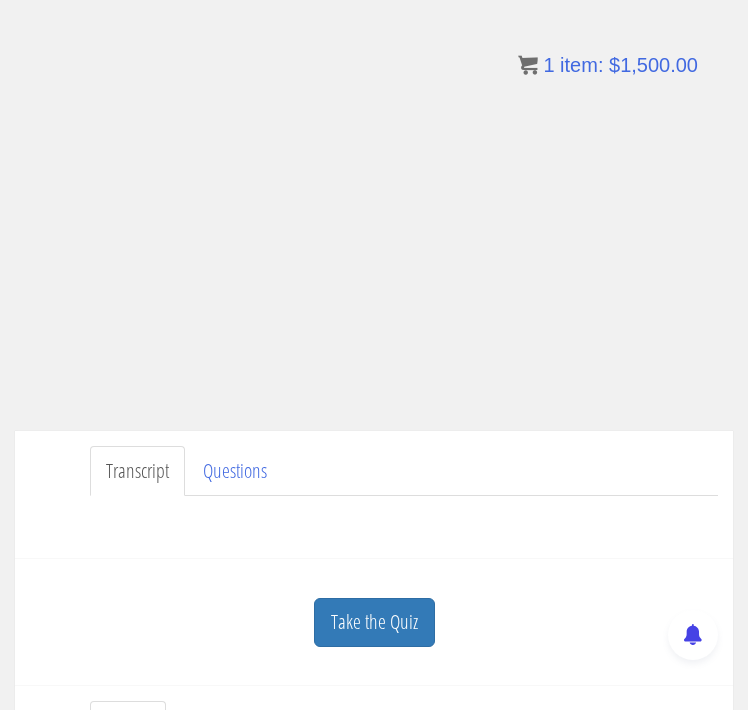 click on "Transcript
Questions" at bounding box center [404, 471] 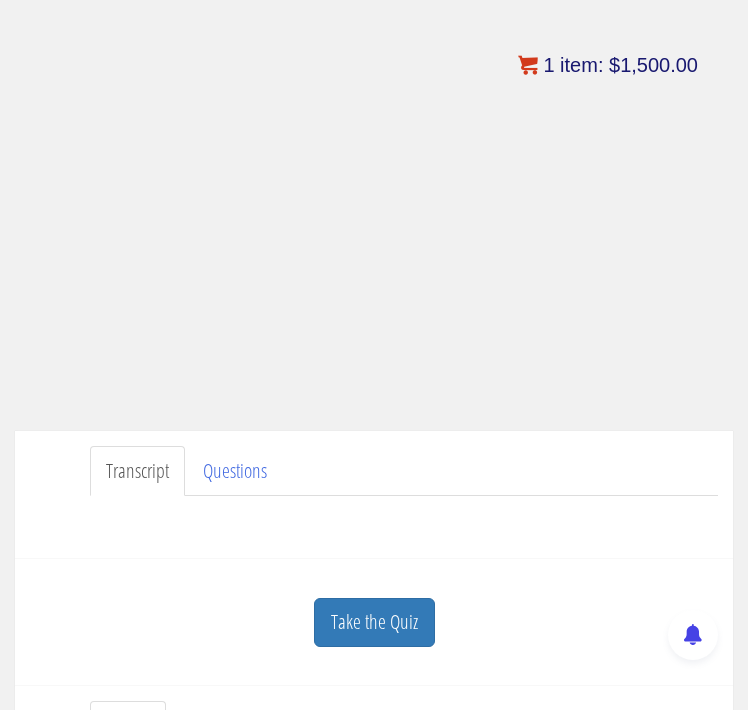 click on "$ 1,500.00" at bounding box center [653, 65] 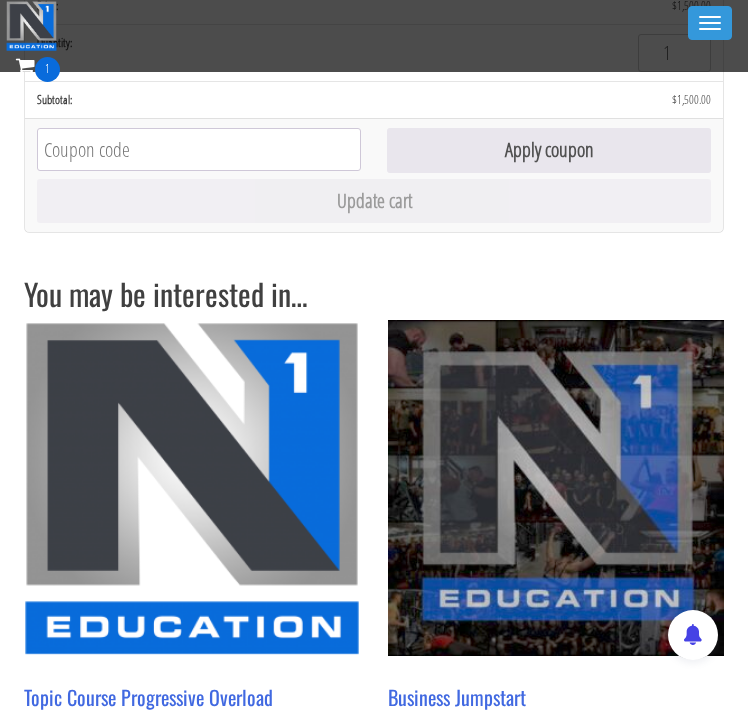 scroll, scrollTop: 0, scrollLeft: 0, axis: both 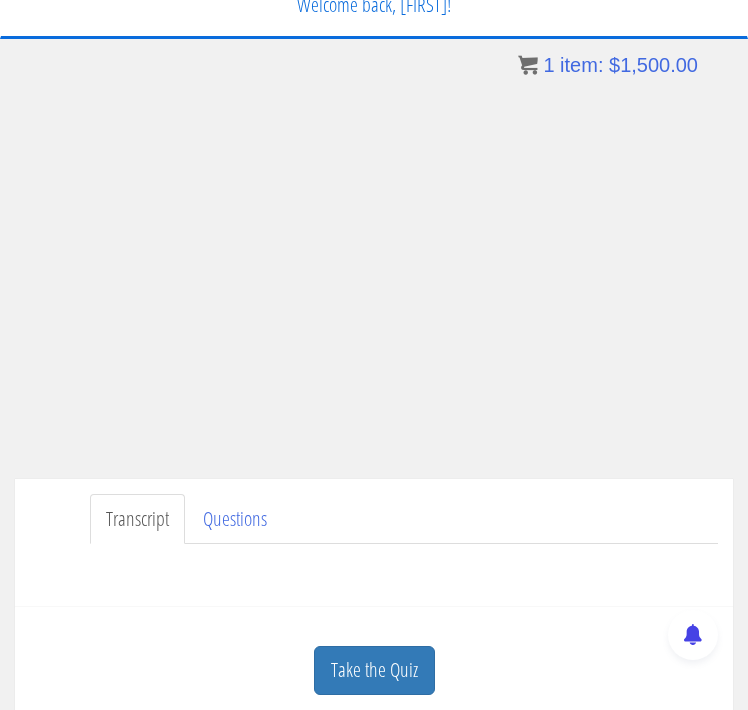 click on "Transcript
Questions" at bounding box center (404, 519) 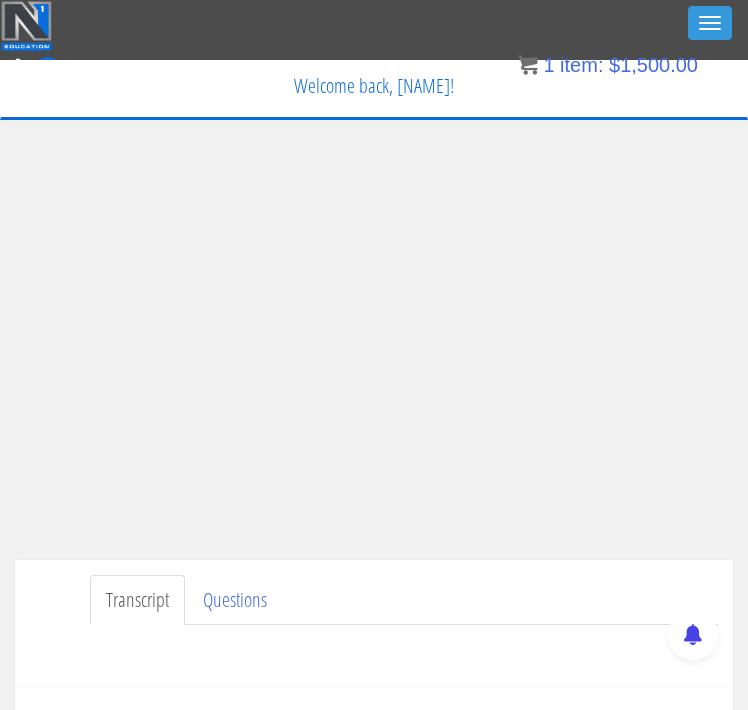 scroll, scrollTop: 0, scrollLeft: 0, axis: both 